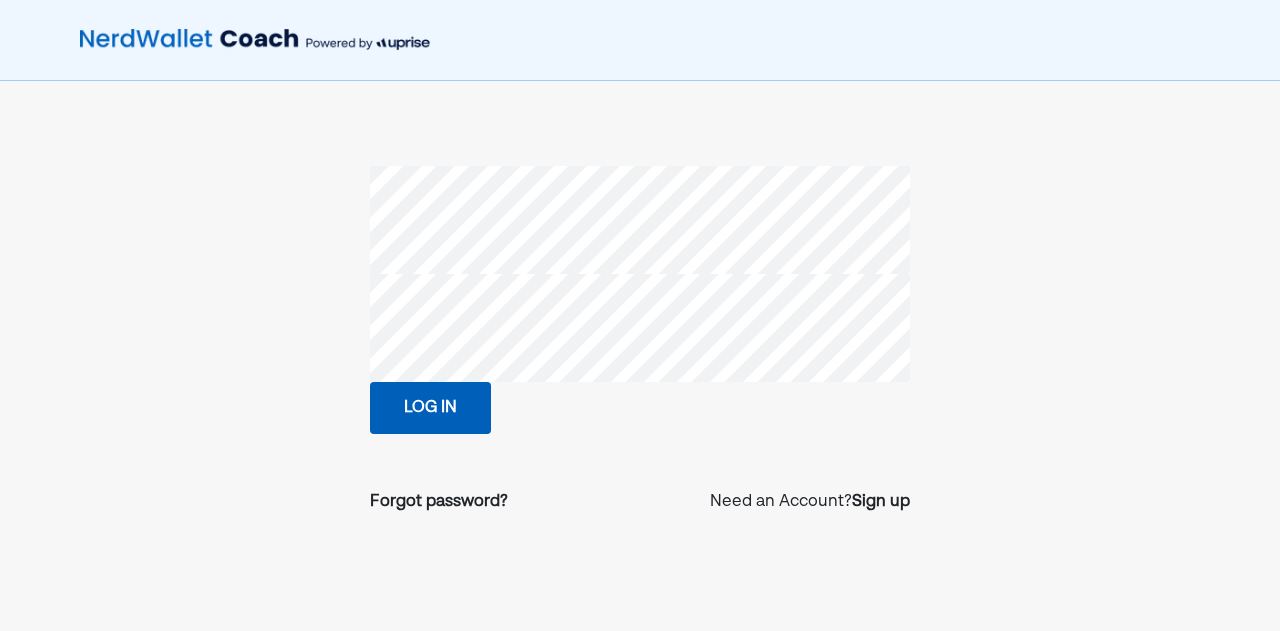 scroll, scrollTop: 0, scrollLeft: 0, axis: both 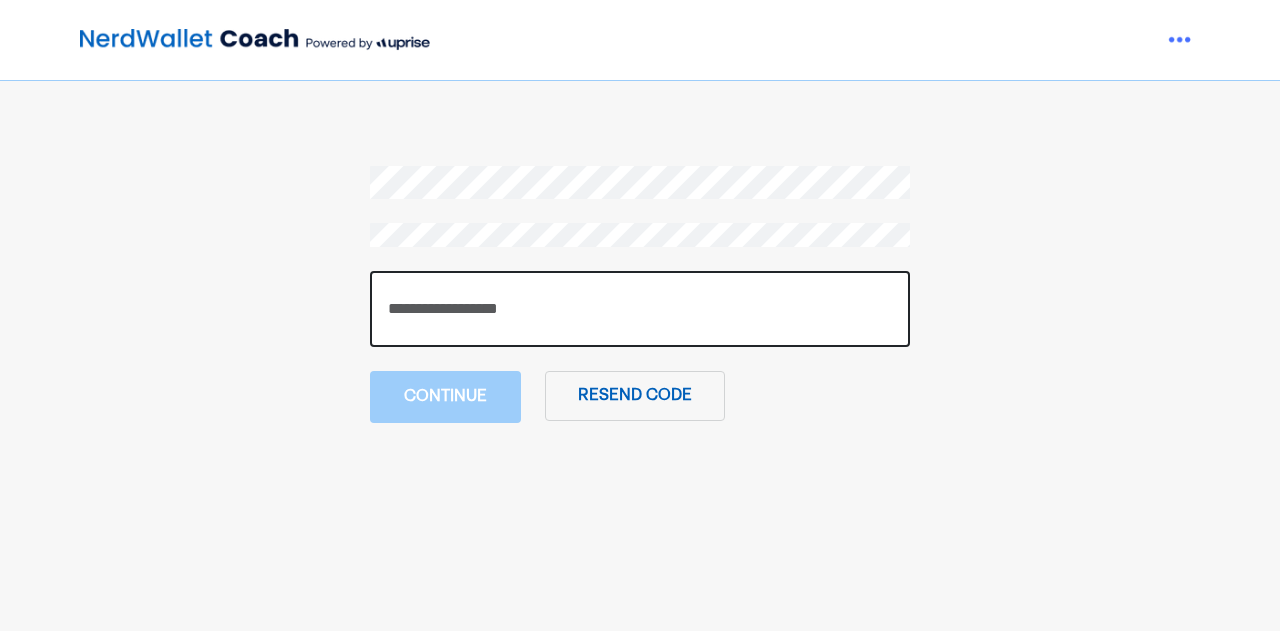 click at bounding box center [640, 309] 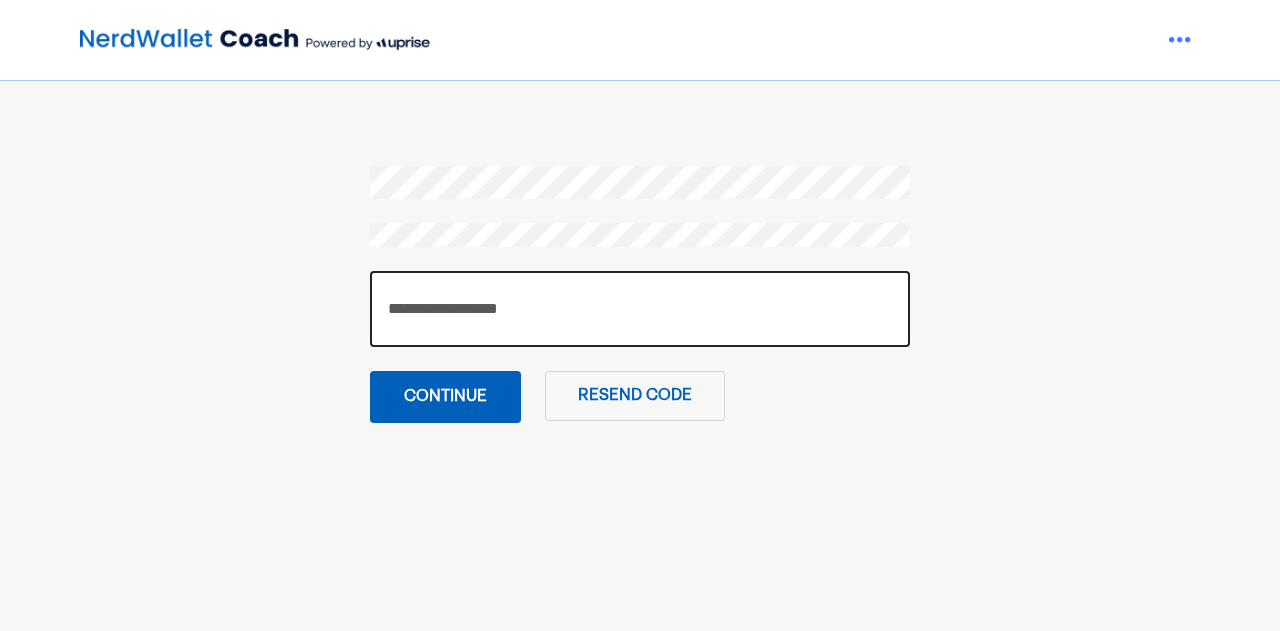 type on "******" 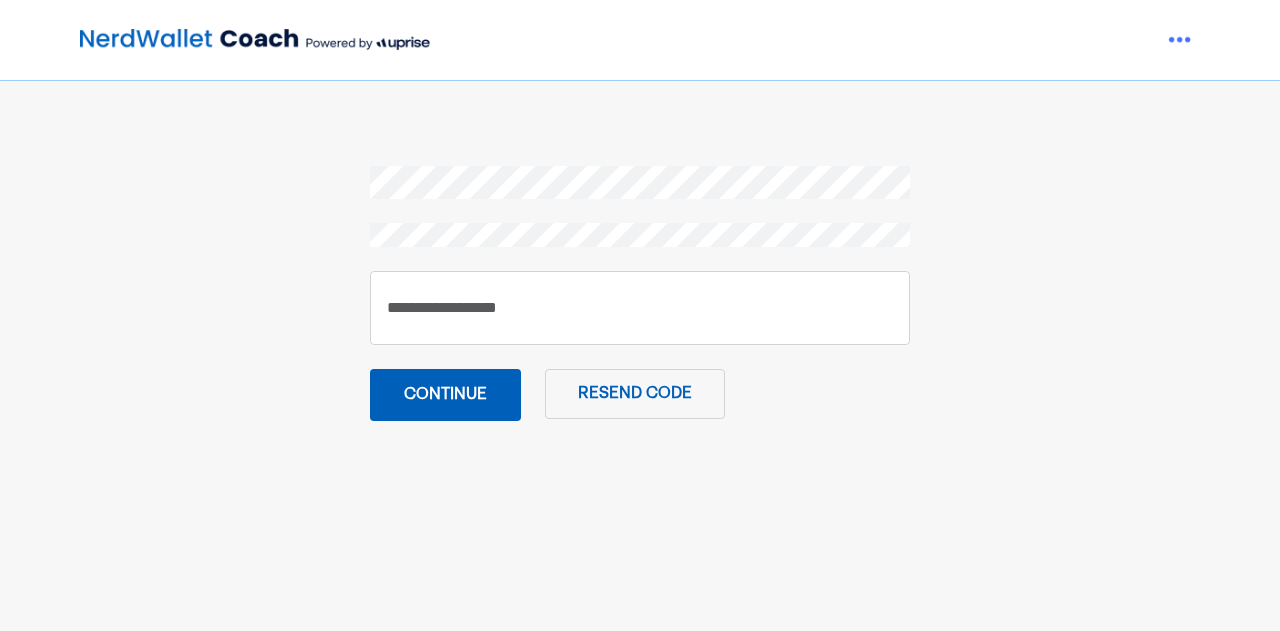 click on "Continue" at bounding box center (445, 395) 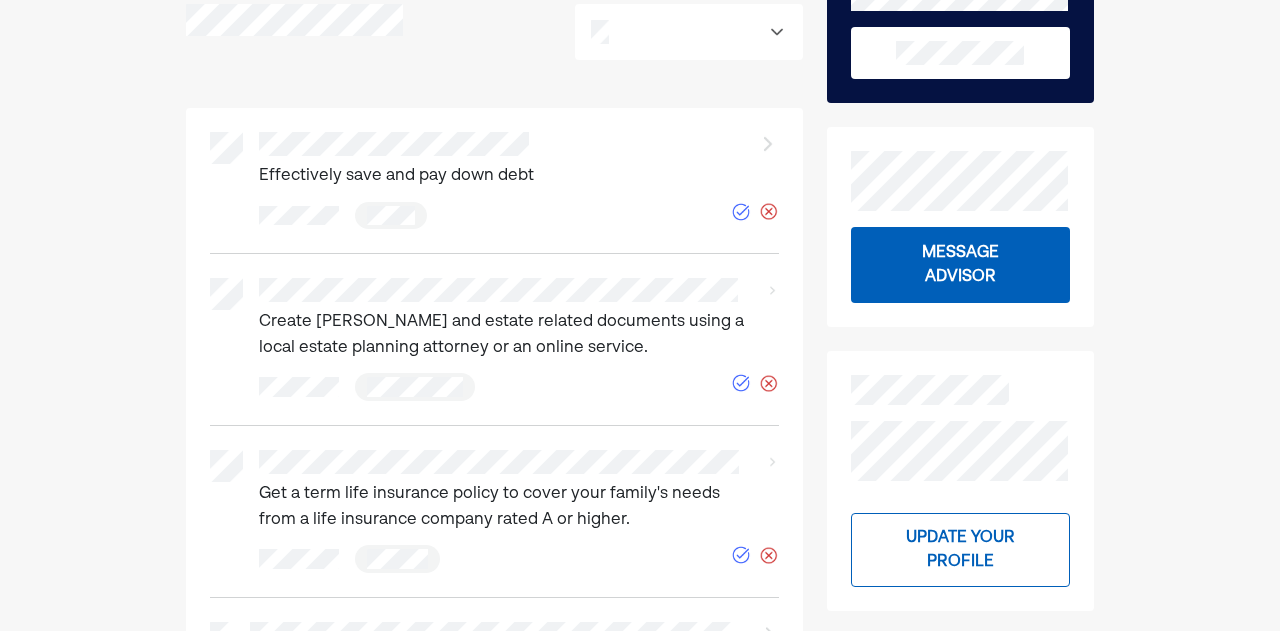 scroll, scrollTop: 0, scrollLeft: 0, axis: both 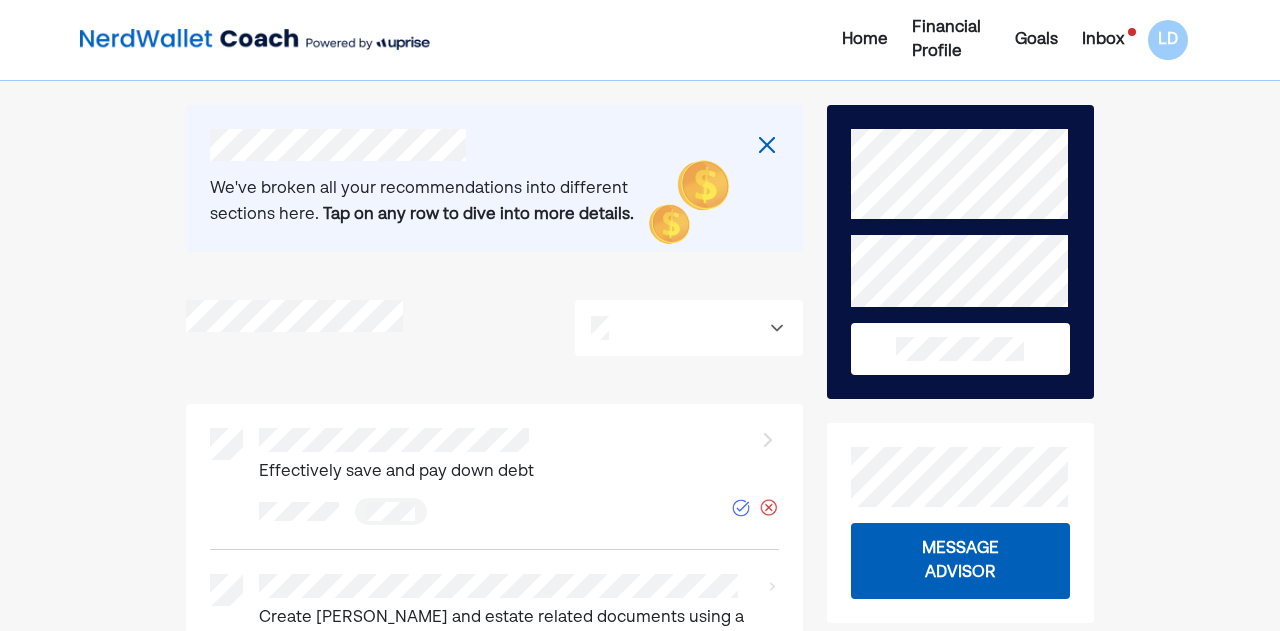 click on "Inbox" at bounding box center (1103, 40) 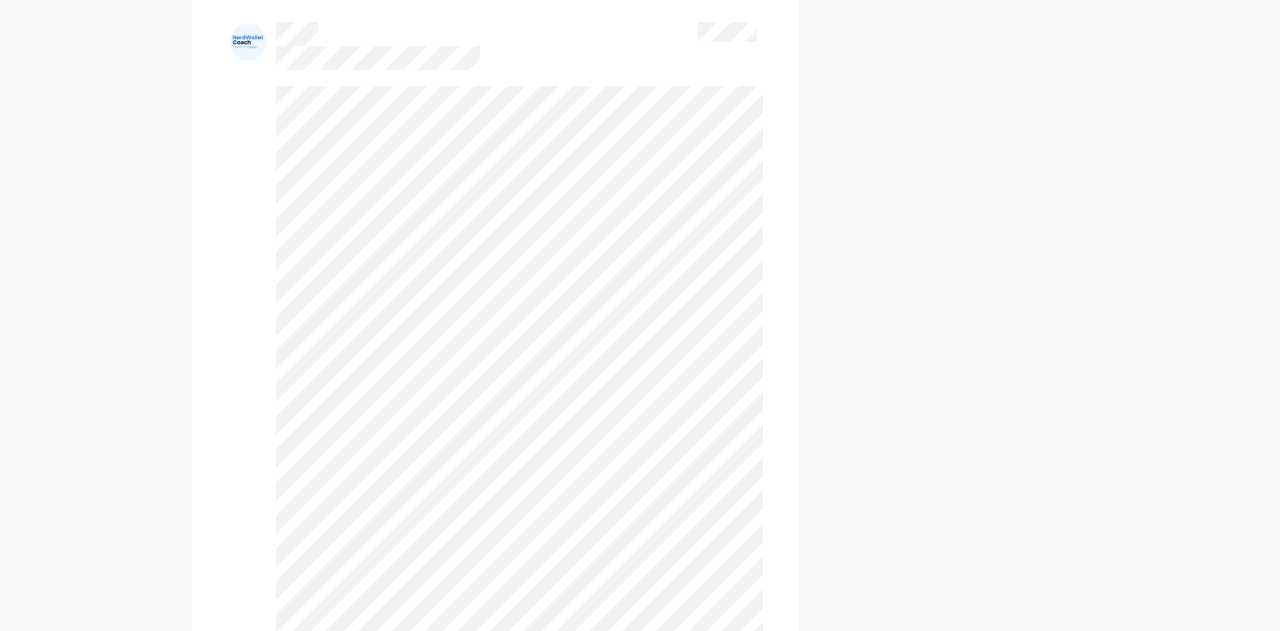scroll, scrollTop: 1770, scrollLeft: 0, axis: vertical 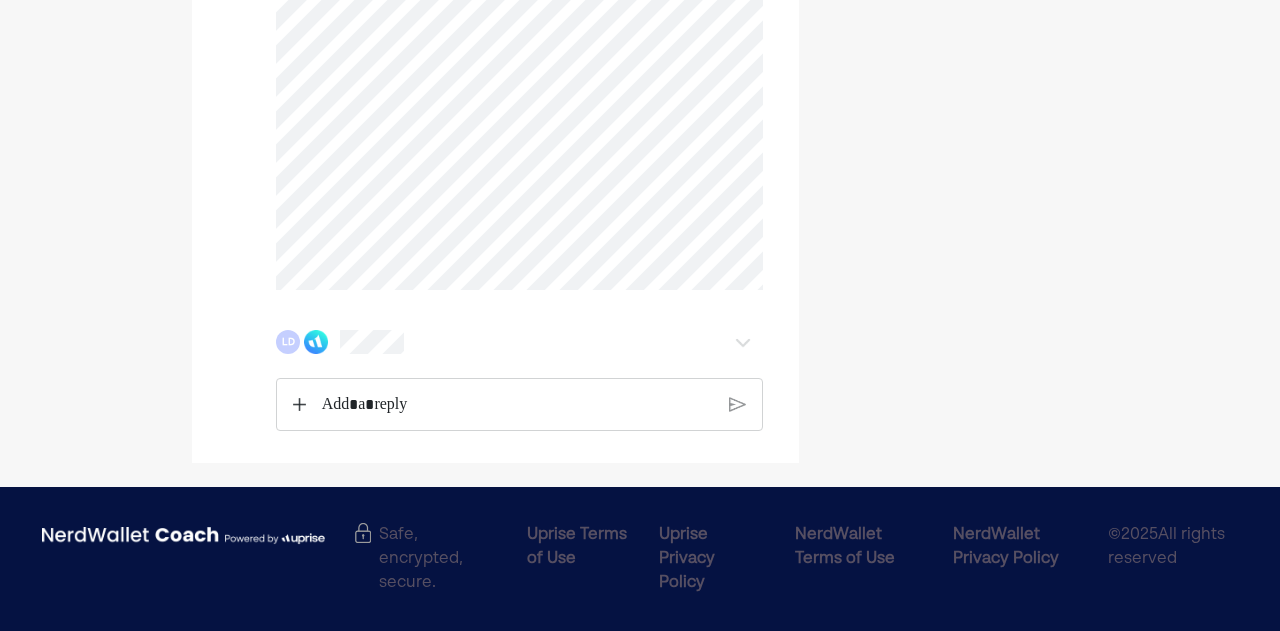 click at bounding box center (316, 342) 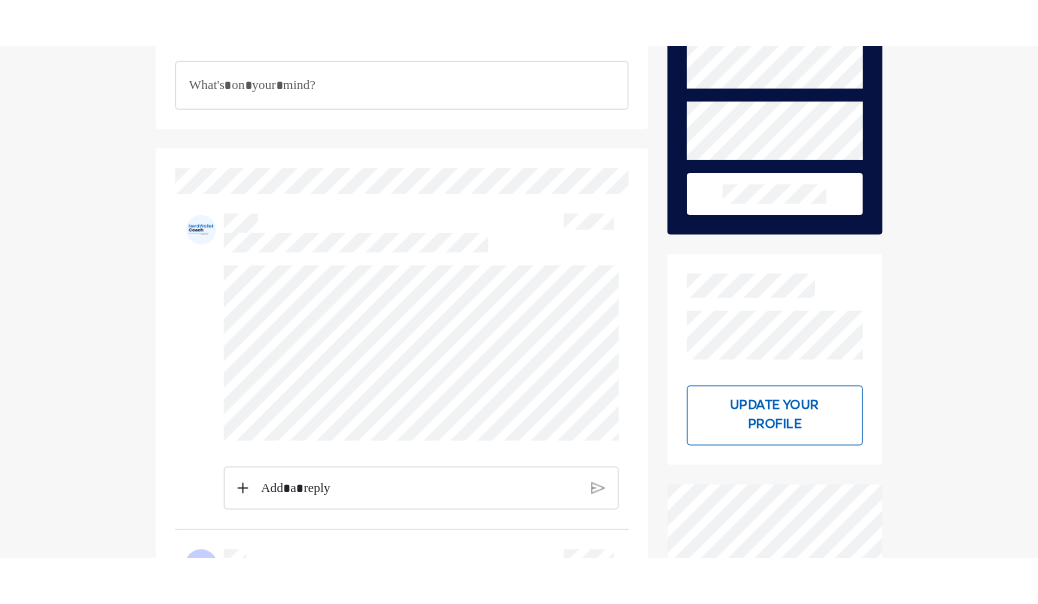 scroll, scrollTop: 0, scrollLeft: 0, axis: both 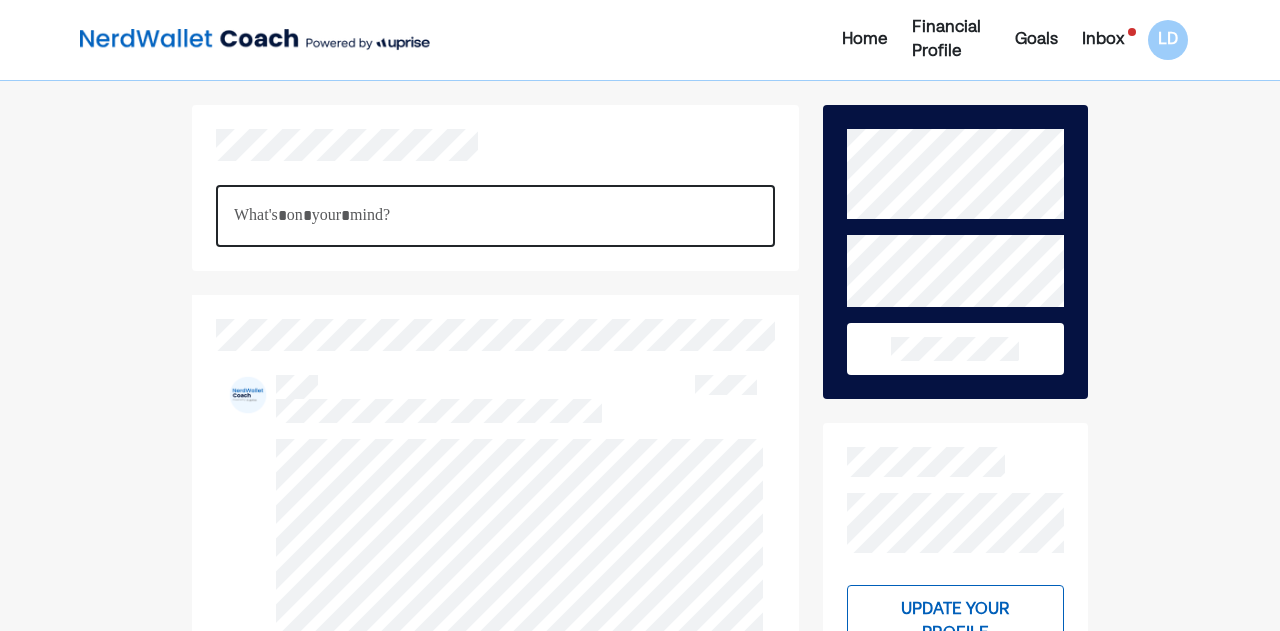 click at bounding box center [495, 216] 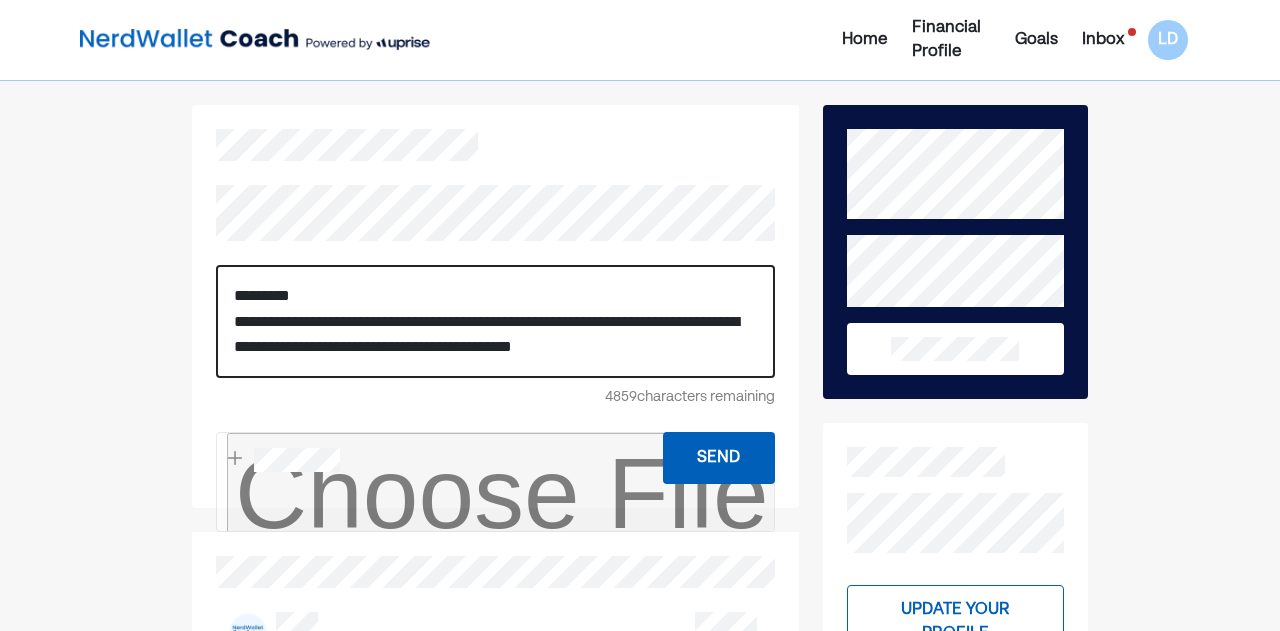 click on "**********" at bounding box center [495, 334] 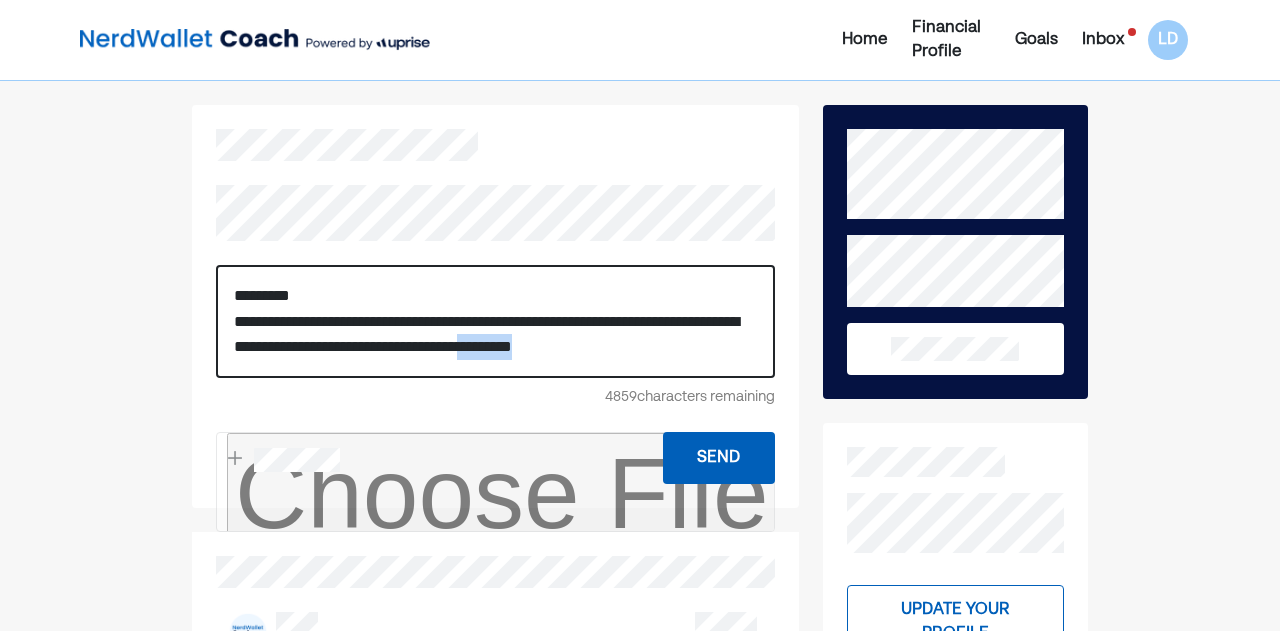click on "**********" at bounding box center [495, 334] 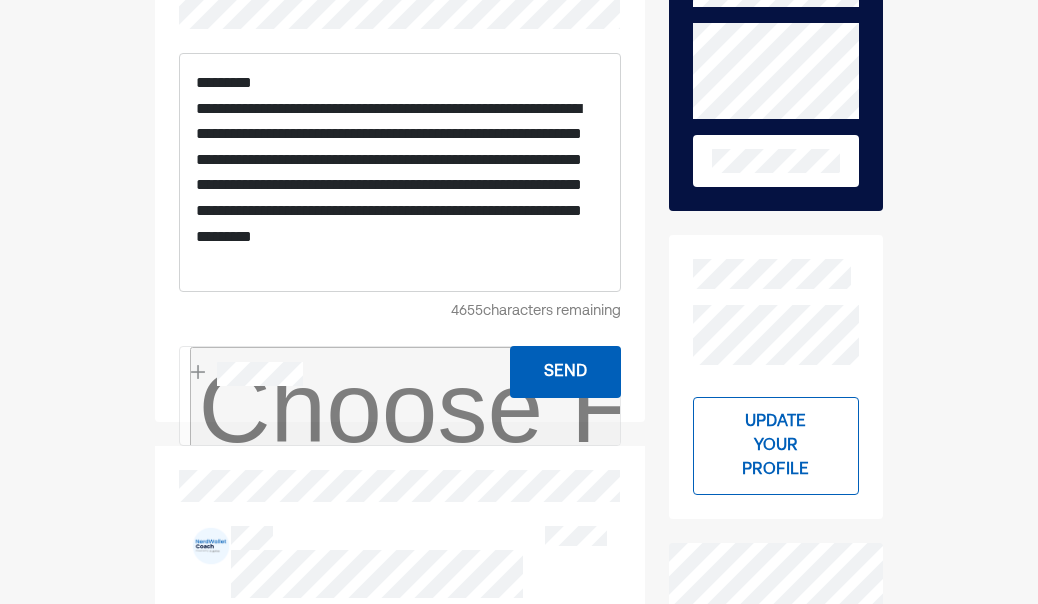 scroll, scrollTop: 213, scrollLeft: 0, axis: vertical 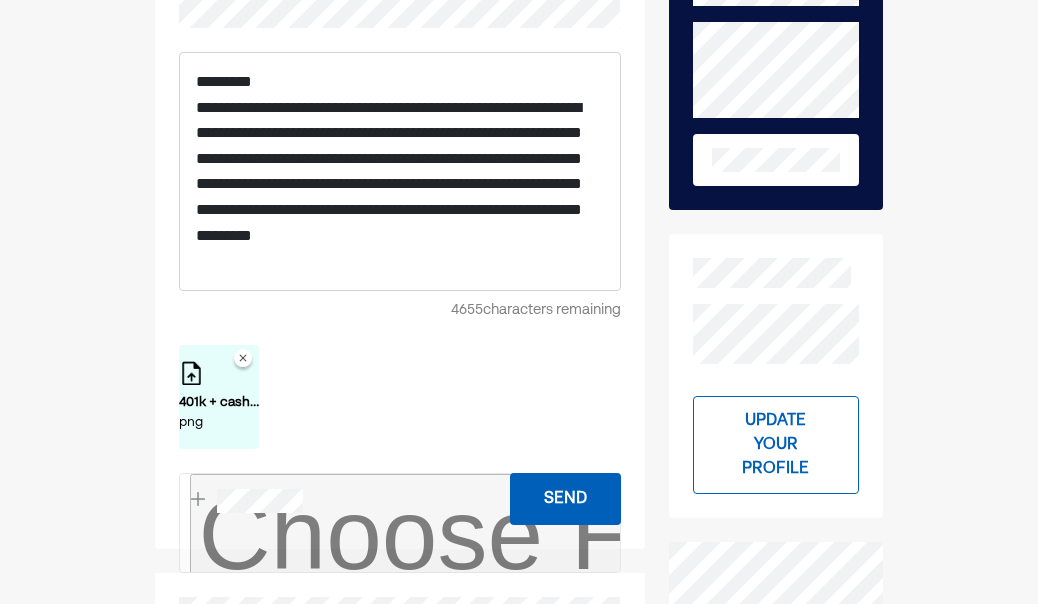 type on "**********" 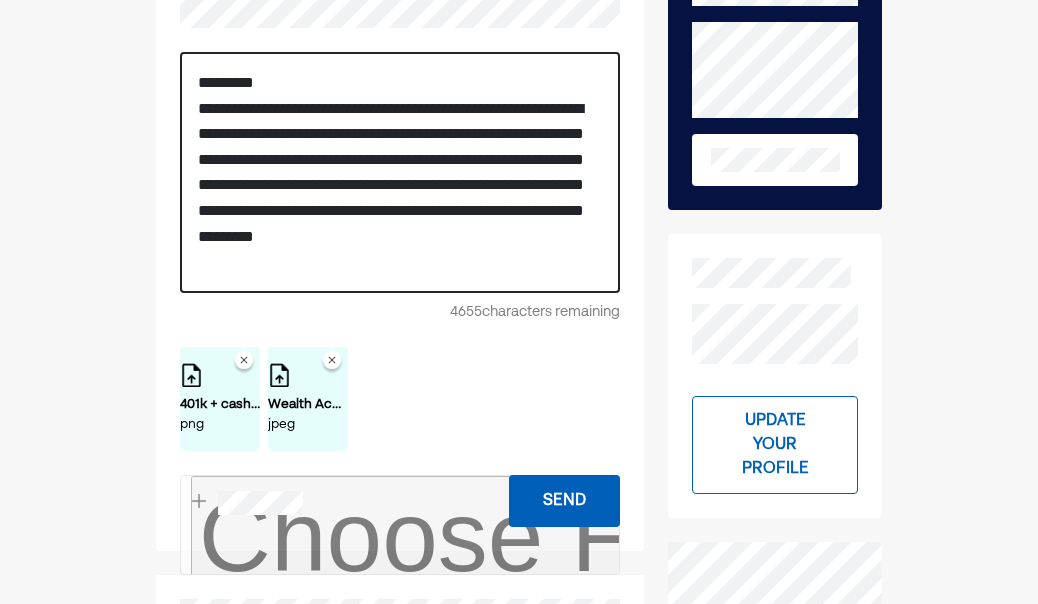 click on "**********" at bounding box center (400, 185) 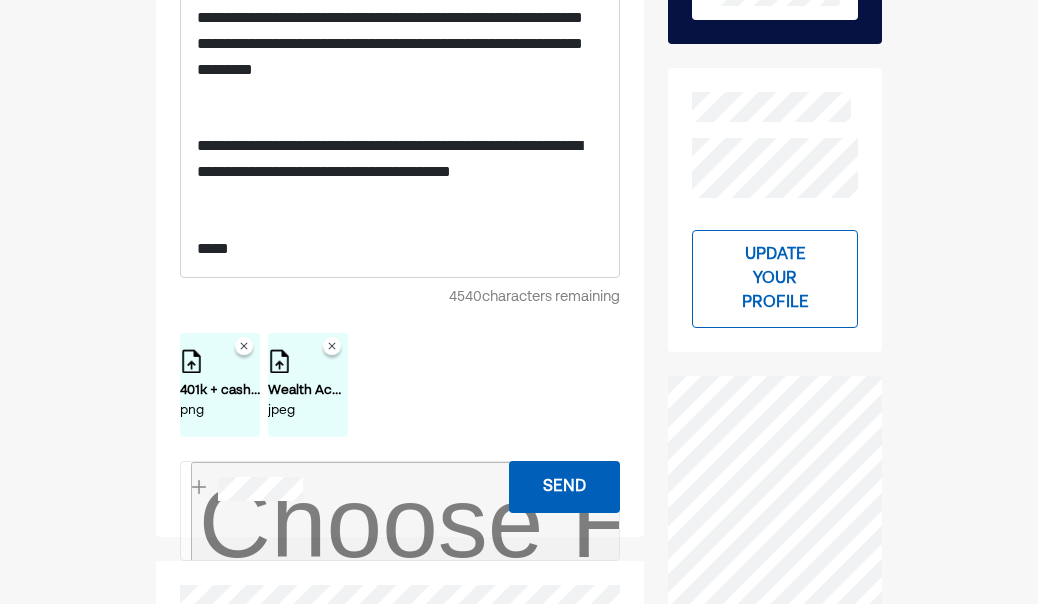 scroll, scrollTop: 378, scrollLeft: 0, axis: vertical 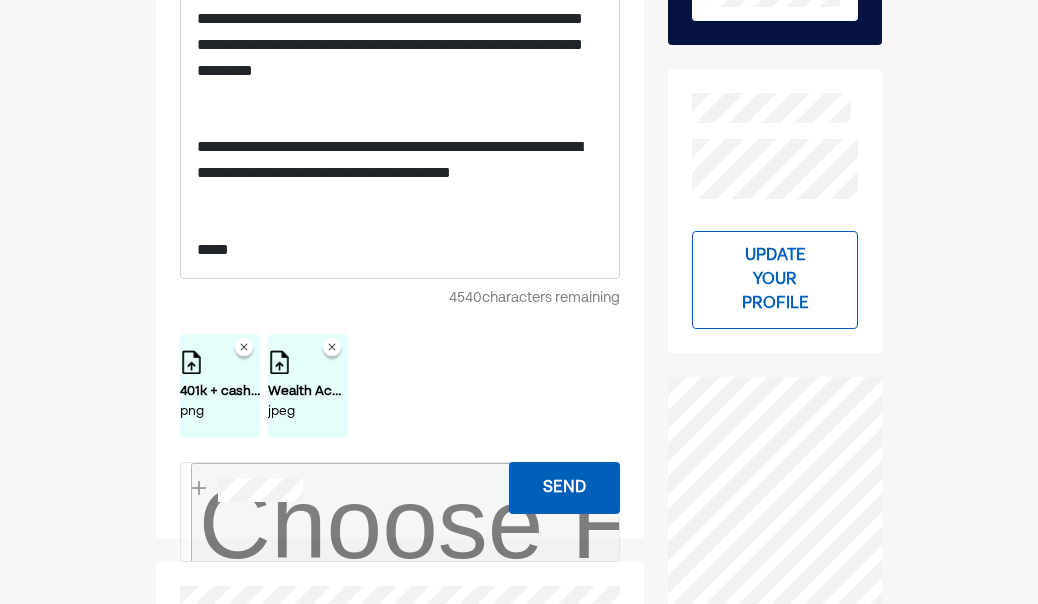 click on "Send" at bounding box center (564, 488) 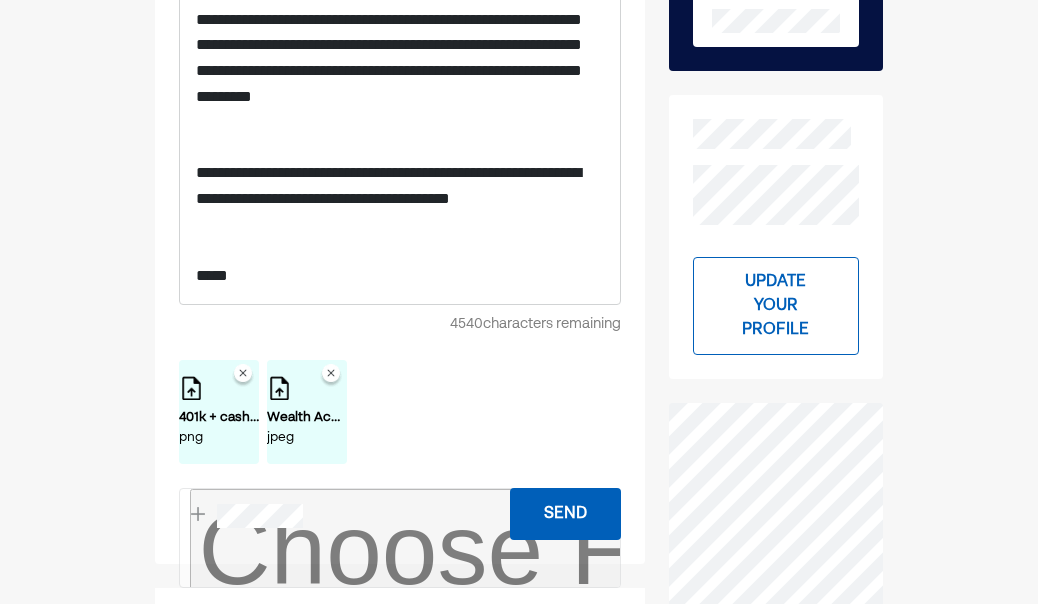 scroll, scrollTop: 353, scrollLeft: 0, axis: vertical 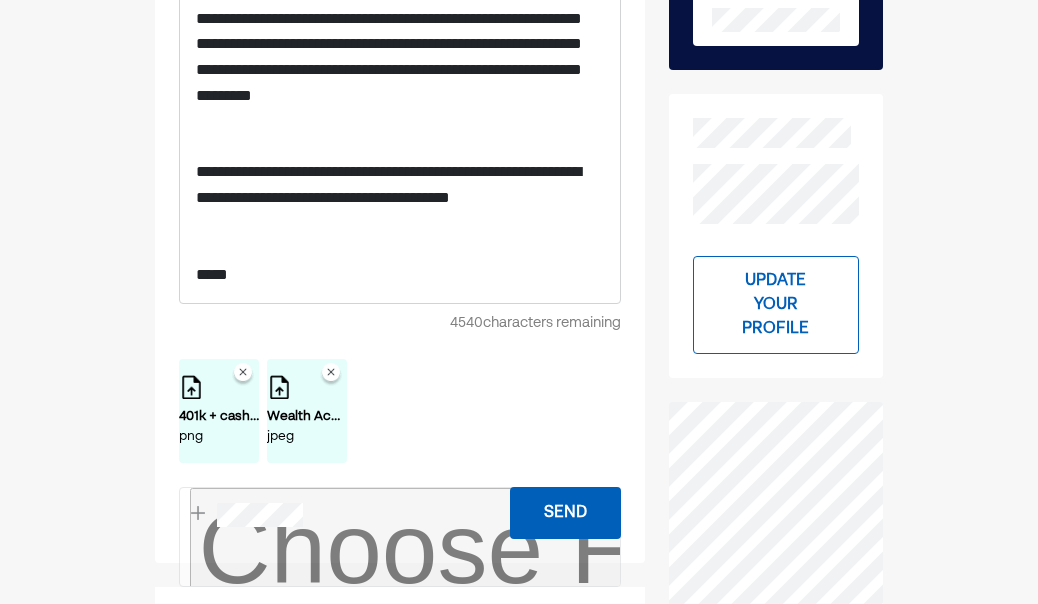 click on "Send" at bounding box center (565, 513) 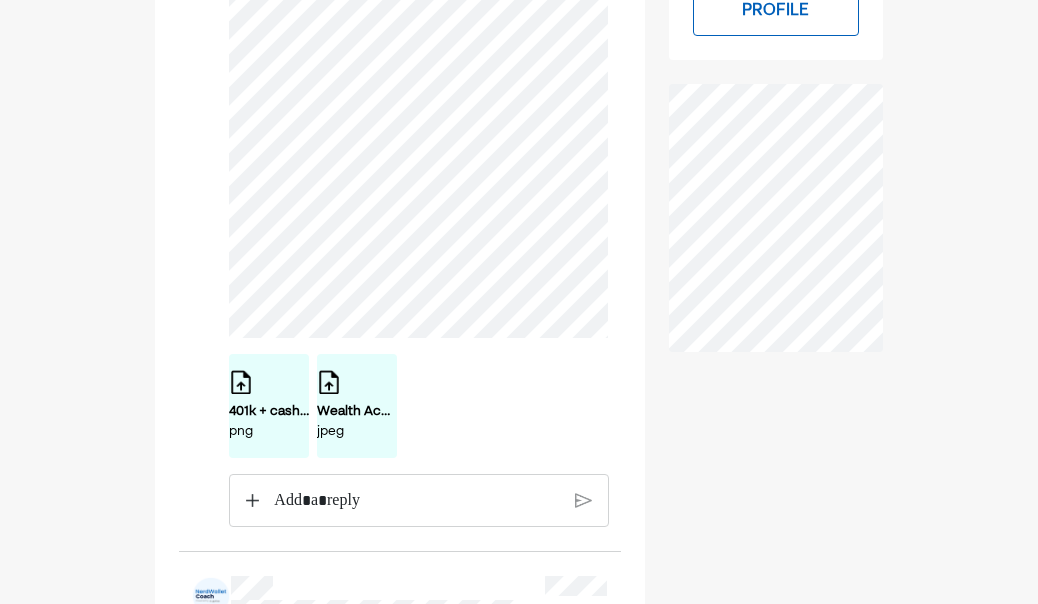 scroll, scrollTop: 697, scrollLeft: 0, axis: vertical 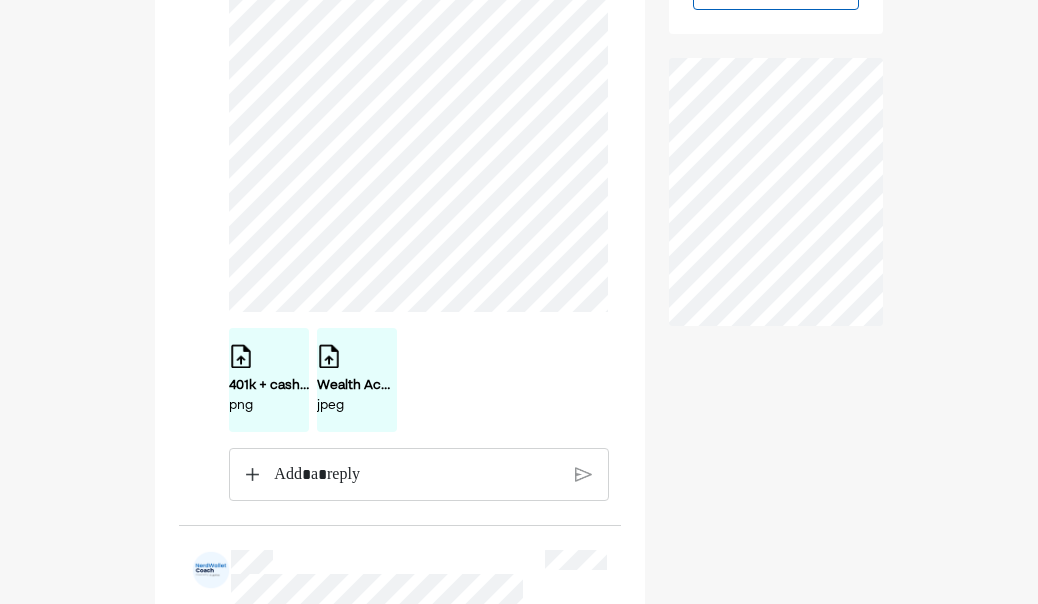 click on "401k + cash balance.png png" at bounding box center [269, 380] 